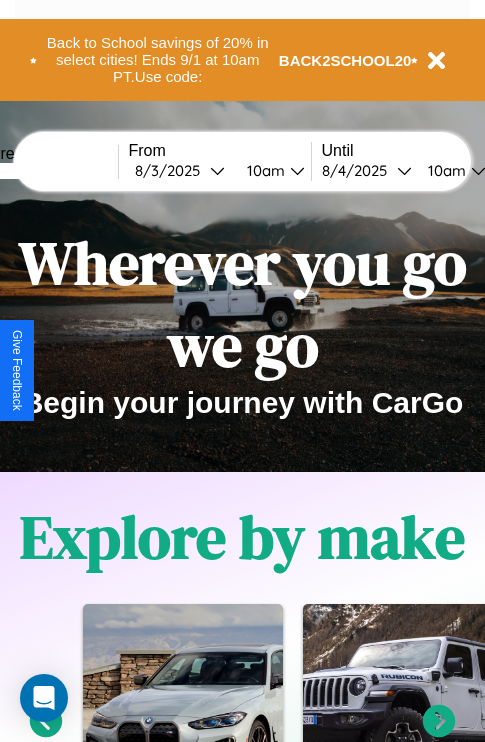 scroll, scrollTop: 0, scrollLeft: 0, axis: both 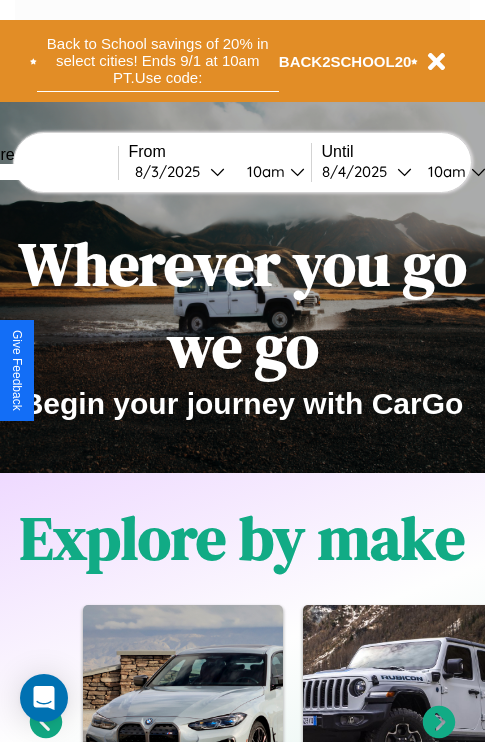 click on "Back to School savings of 20% in select cities! Ends 9/1 at 10am PT.  Use code:" at bounding box center (158, 61) 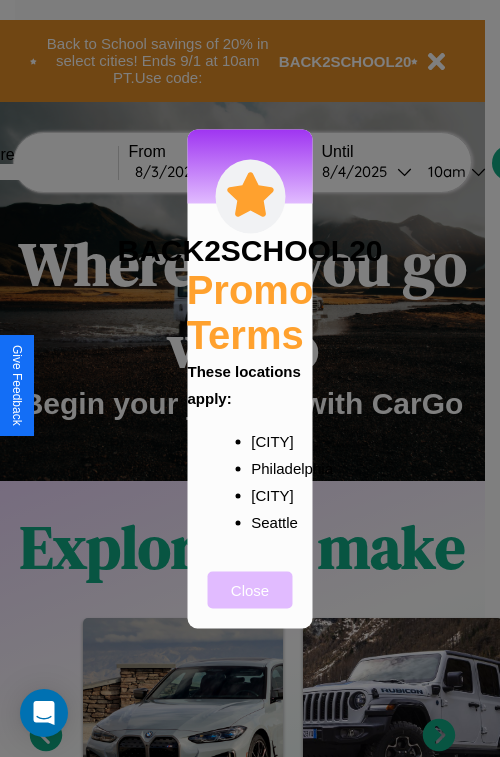 click on "Close" at bounding box center (250, 589) 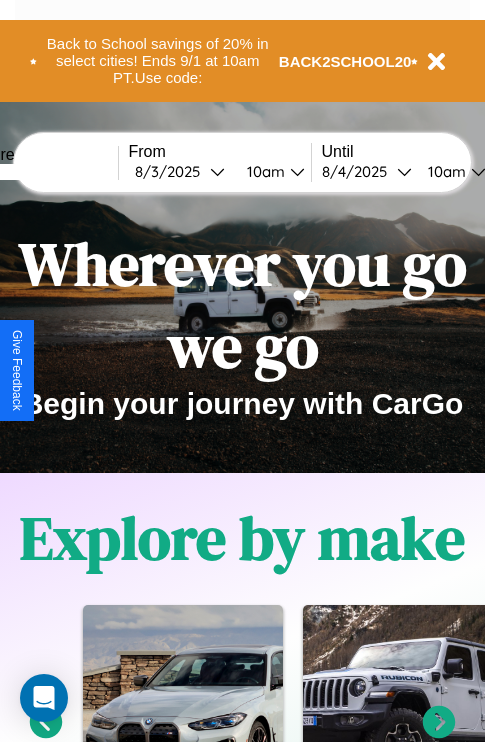 click at bounding box center (43, 172) 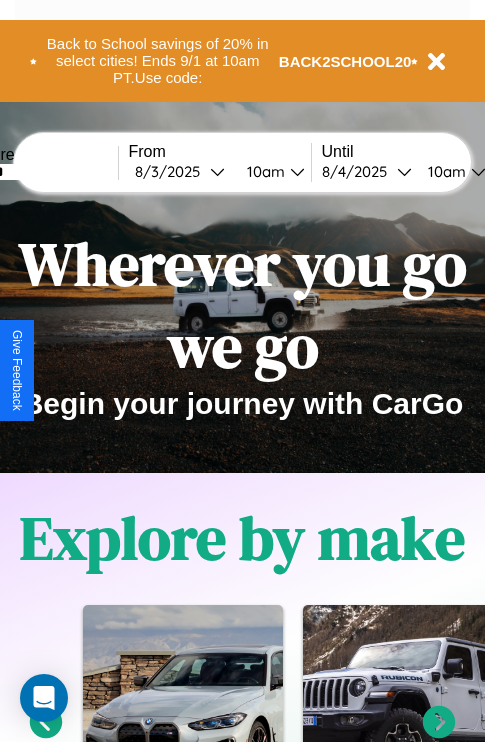 type on "******" 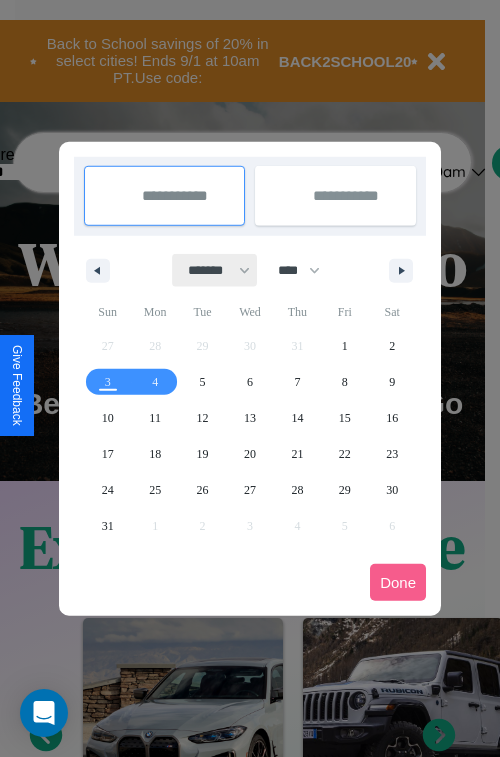 click on "******* ******** ***** ***** *** **** **** ****** ********* ******* ******** ********" at bounding box center (215, 270) 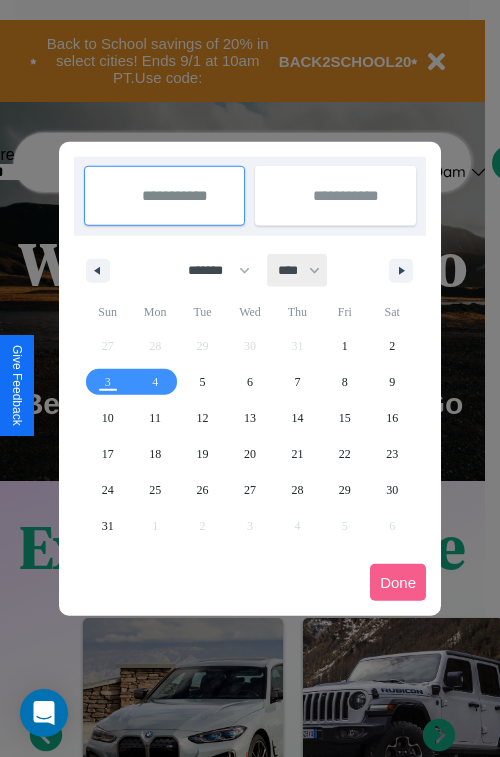 click on "**** **** **** **** **** **** **** **** **** **** **** **** **** **** **** **** **** **** **** **** **** **** **** **** **** **** **** **** **** **** **** **** **** **** **** **** **** **** **** **** **** **** **** **** **** **** **** **** **** **** **** **** **** **** **** **** **** **** **** **** **** **** **** **** **** **** **** **** **** **** **** **** **** **** **** **** **** **** **** **** **** **** **** **** **** **** **** **** **** **** **** **** **** **** **** **** **** **** **** **** **** **** **** **** **** **** **** **** **** **** **** **** **** **** **** **** **** **** **** **** ****" at bounding box center [298, 270] 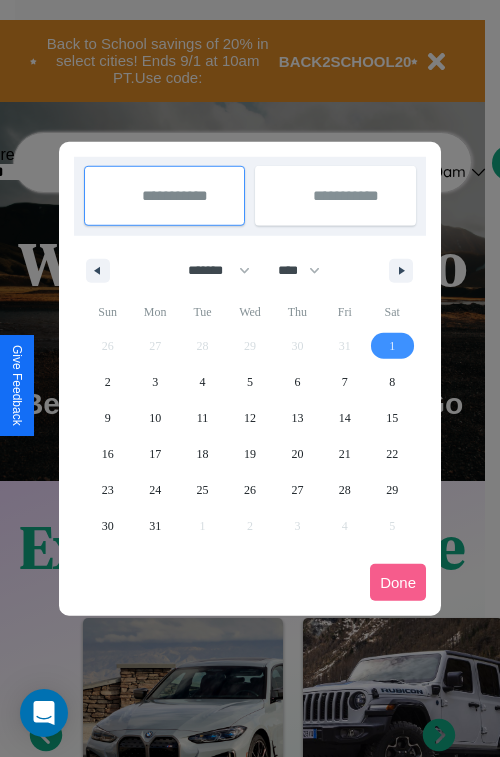 click on "1" at bounding box center [392, 346] 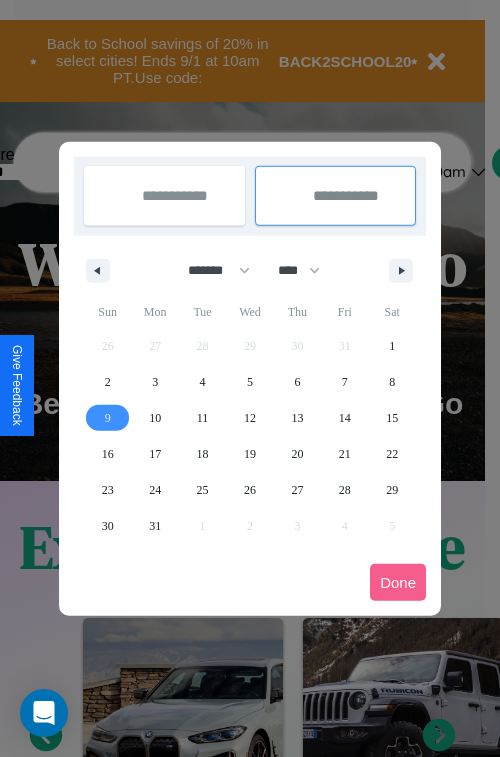 click on "9" at bounding box center [108, 418] 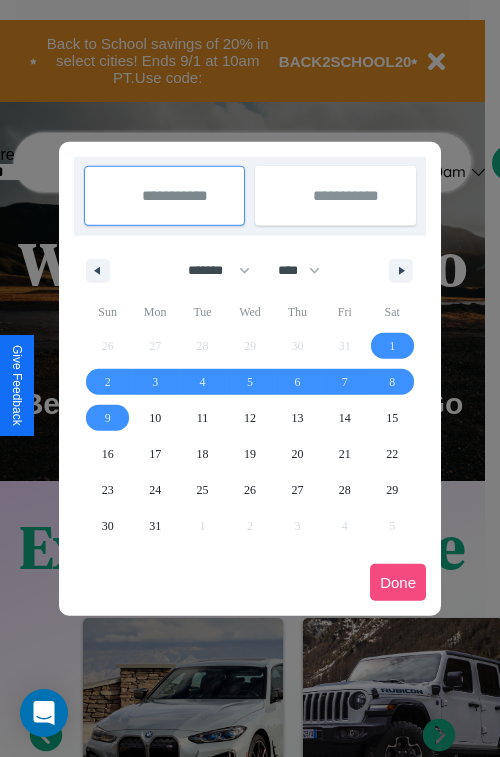 click on "Done" at bounding box center [398, 582] 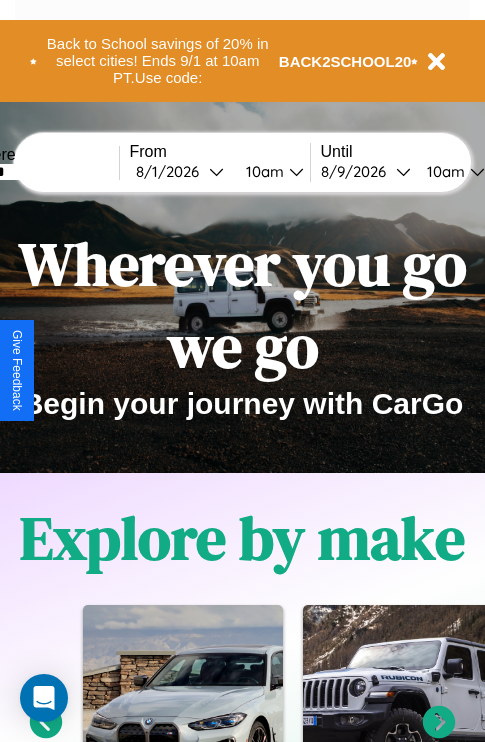 scroll, scrollTop: 0, scrollLeft: 67, axis: horizontal 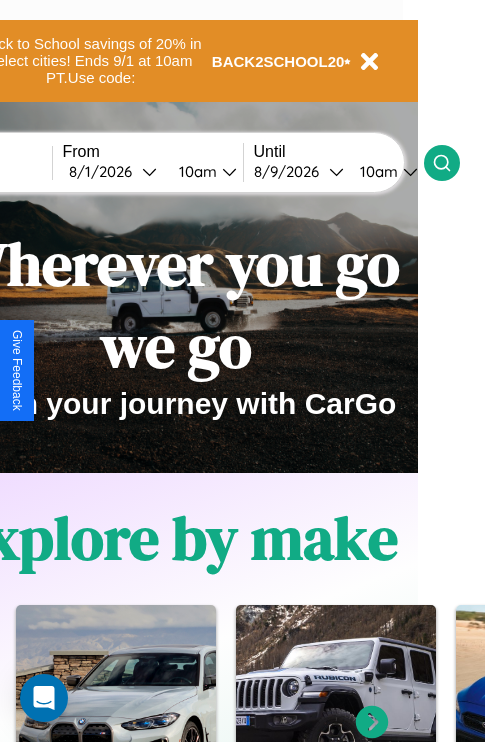 click 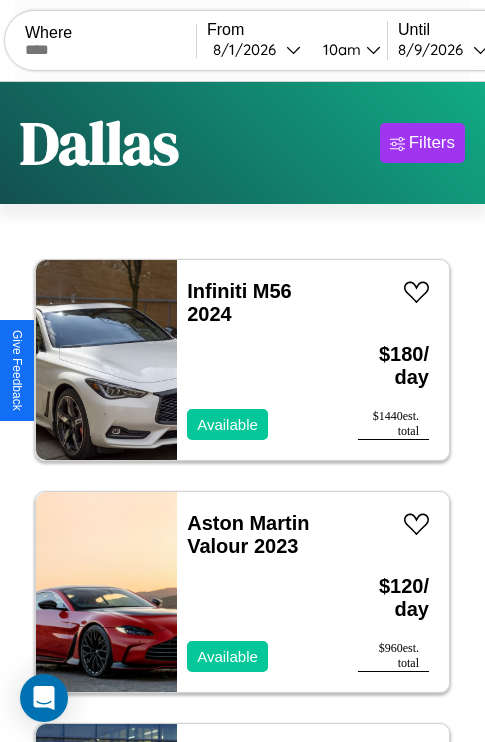 scroll, scrollTop: 95, scrollLeft: 0, axis: vertical 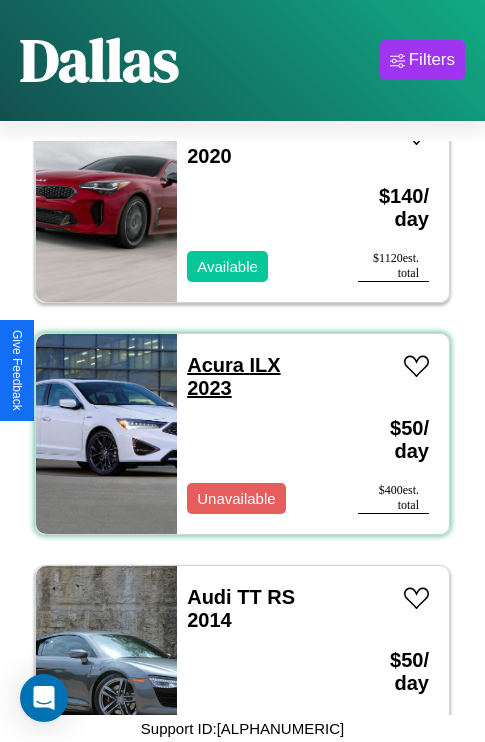 click on "Acura   ILX   2023" at bounding box center [233, 376] 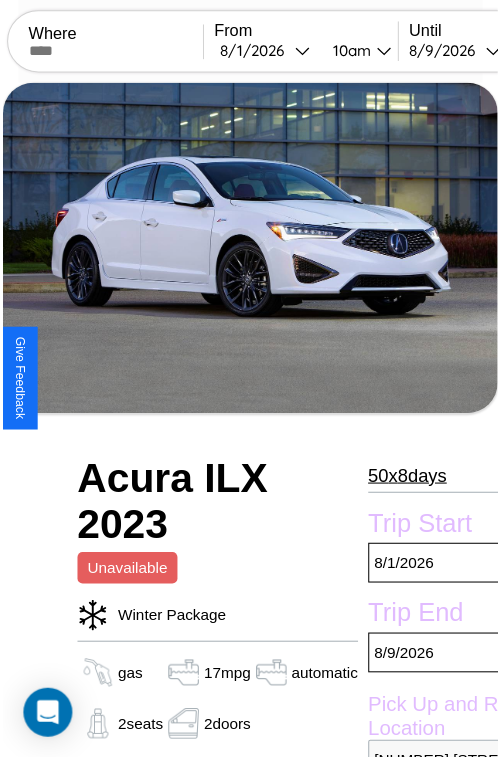scroll, scrollTop: 656, scrollLeft: 84, axis: both 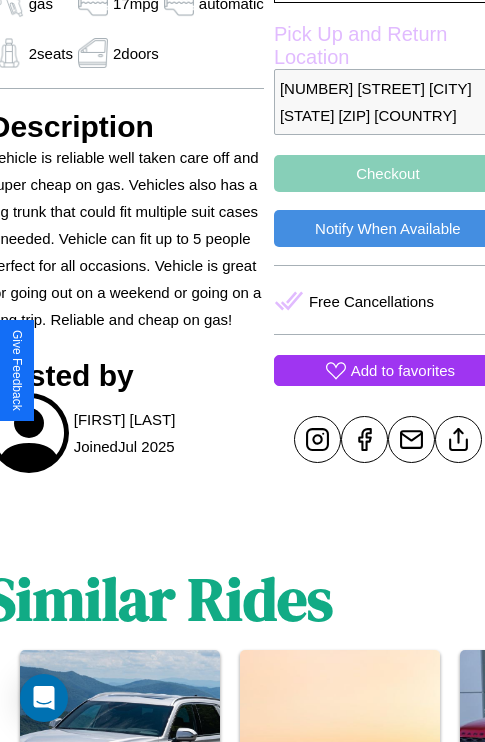 click on "Add to favorites" at bounding box center (403, 370) 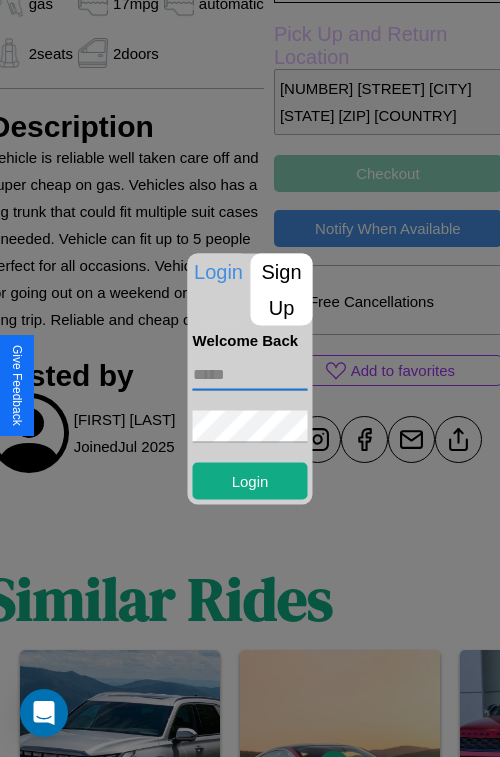 click at bounding box center (250, 374) 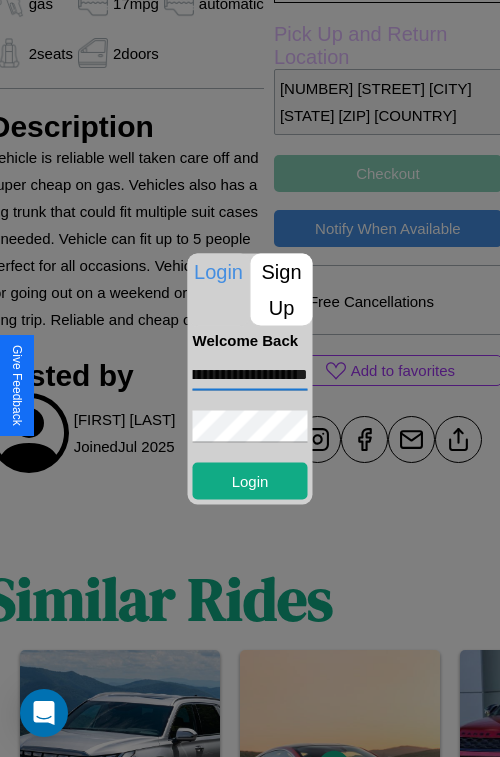 scroll, scrollTop: 0, scrollLeft: 85, axis: horizontal 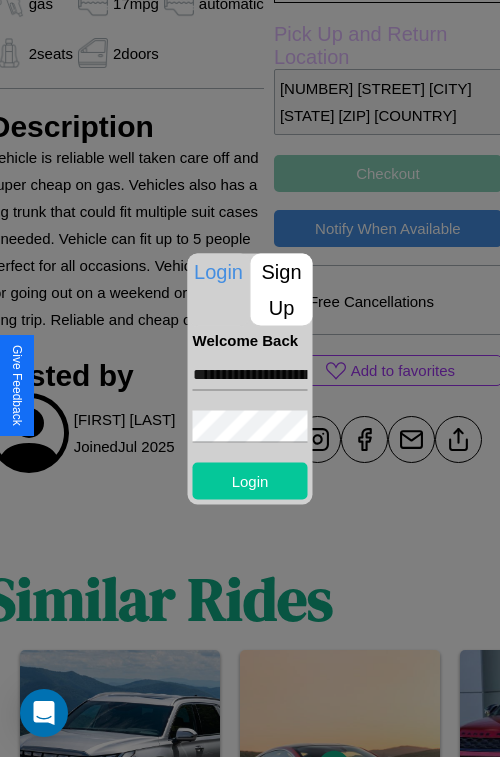 click on "Login" at bounding box center (250, 480) 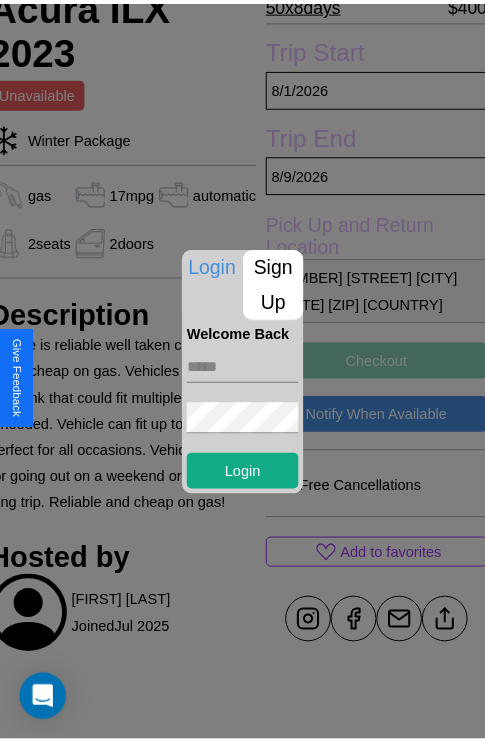 scroll, scrollTop: 451, scrollLeft: 84, axis: both 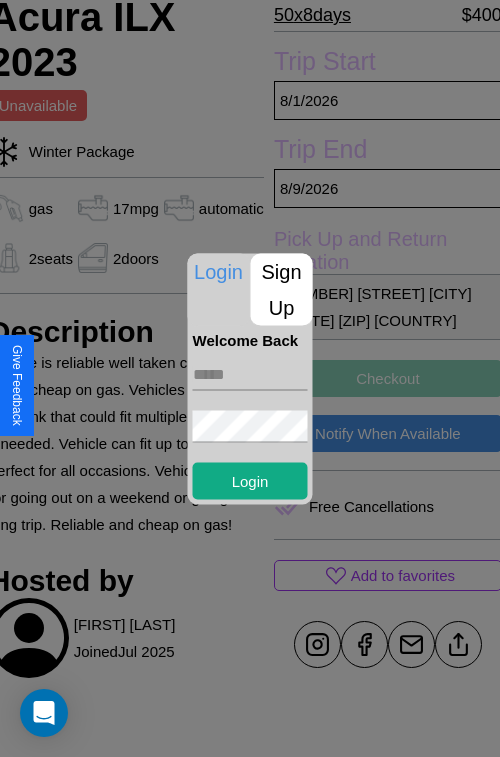 click at bounding box center [250, 378] 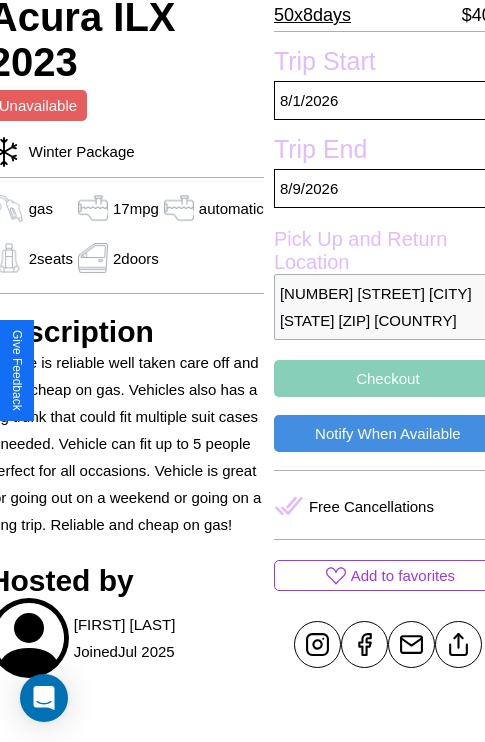 click on "Checkout" at bounding box center [388, 378] 